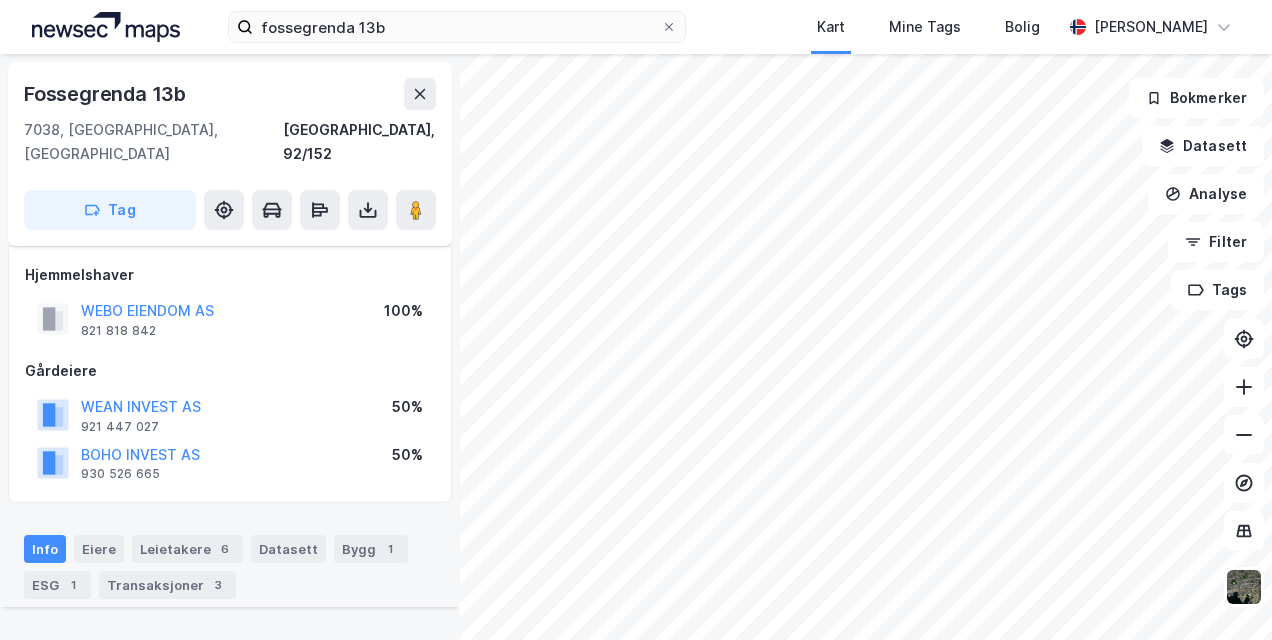 scroll, scrollTop: 0, scrollLeft: 0, axis: both 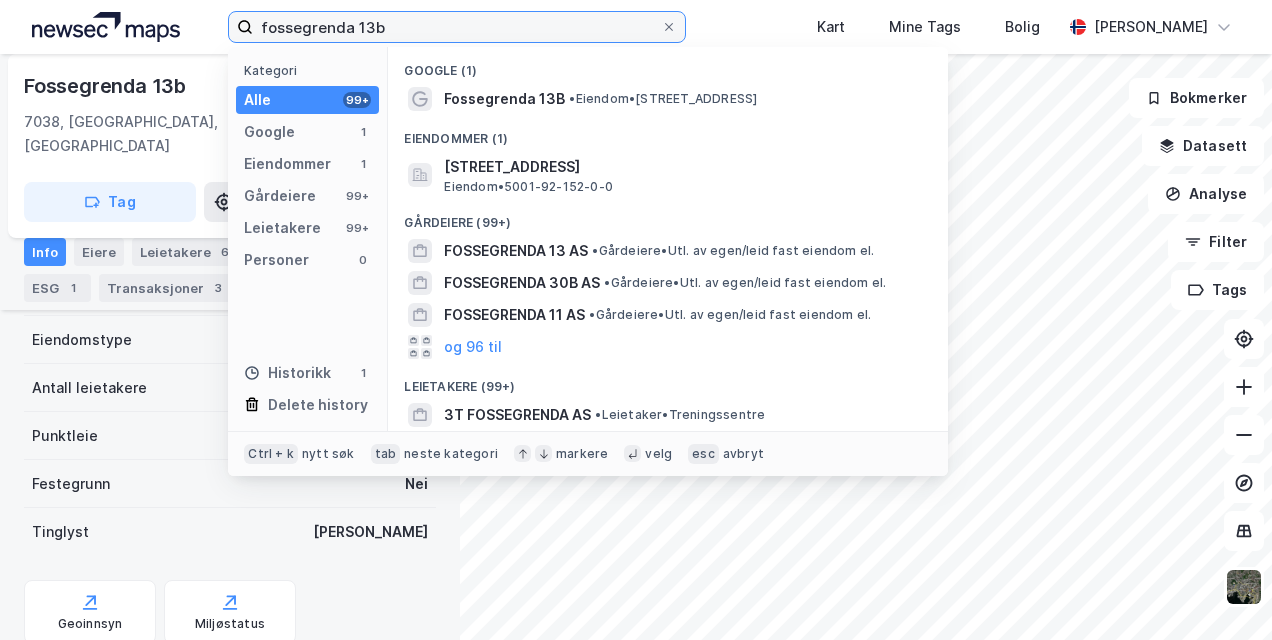 drag, startPoint x: 0, startPoint y: 0, endPoint x: 86, endPoint y: -30, distance: 91.08238 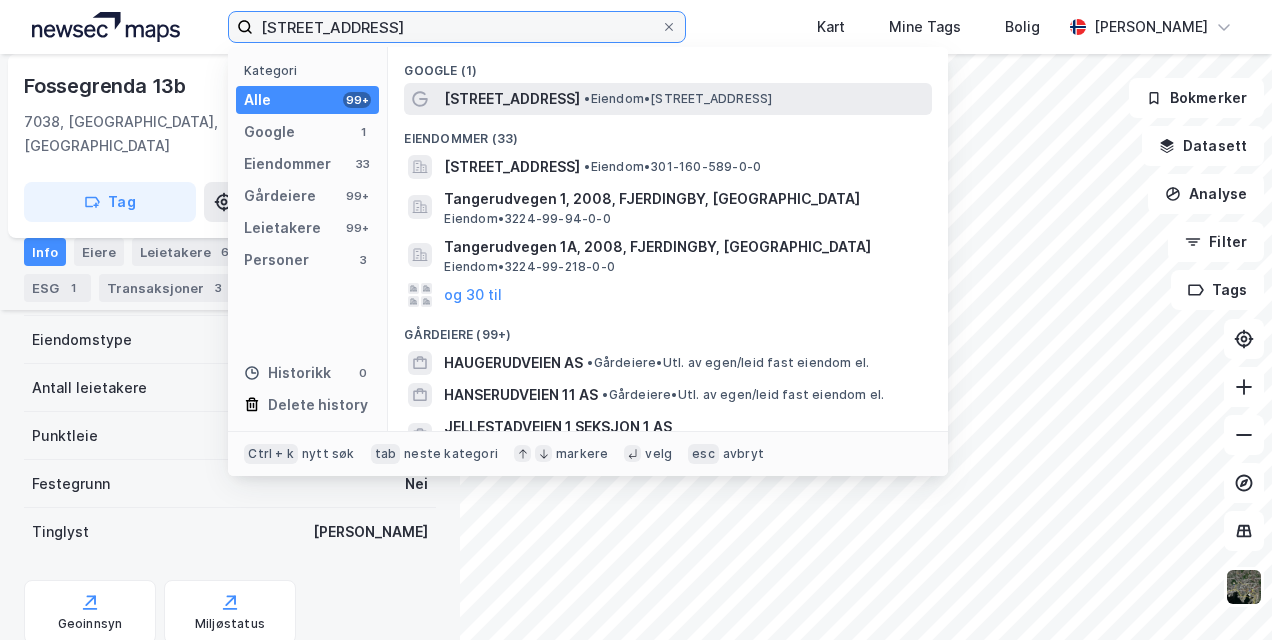 type on "[STREET_ADDRESS]" 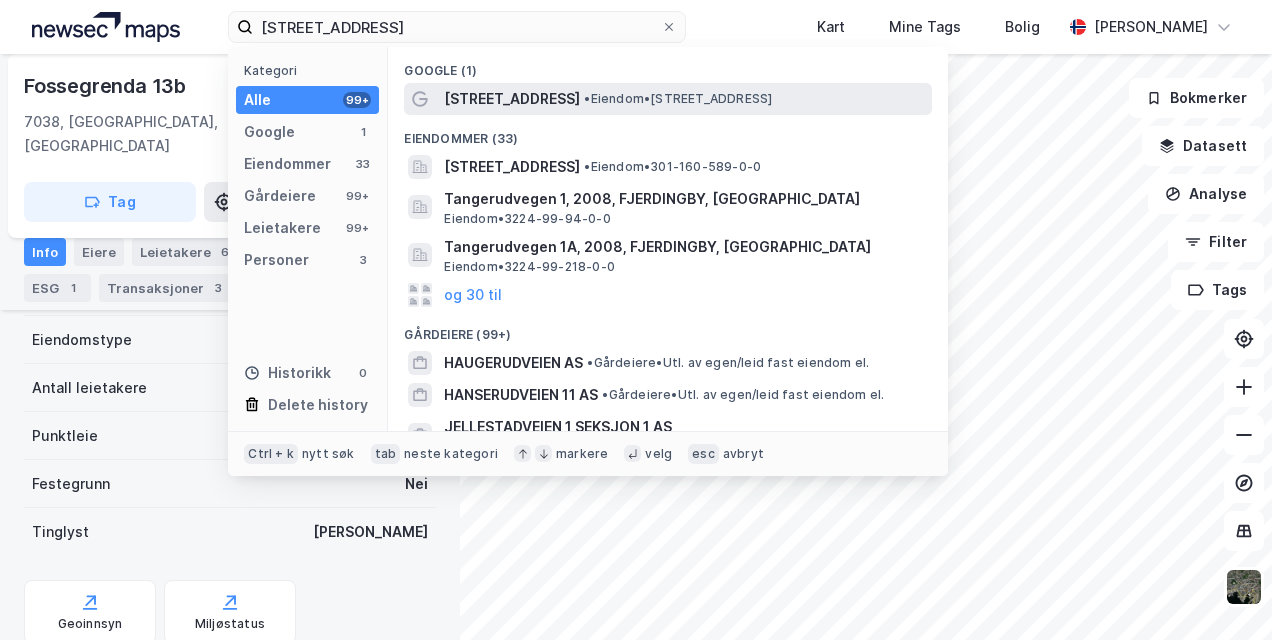 click on "[STREET_ADDRESS]" at bounding box center (512, 99) 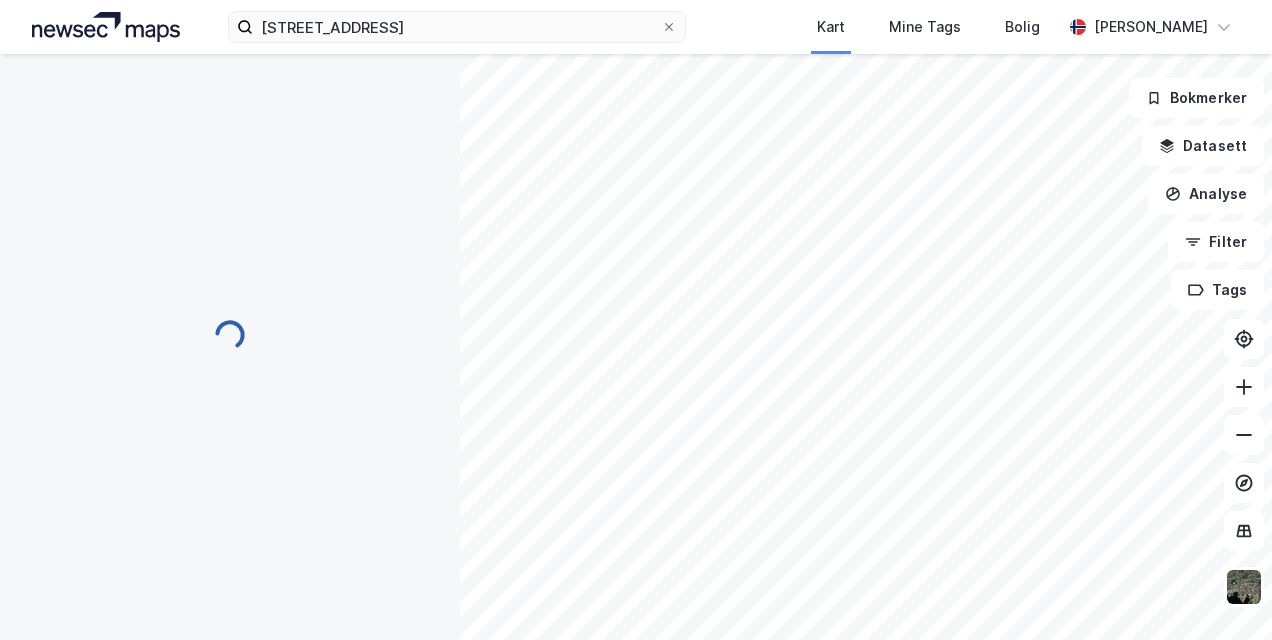 scroll, scrollTop: 344, scrollLeft: 0, axis: vertical 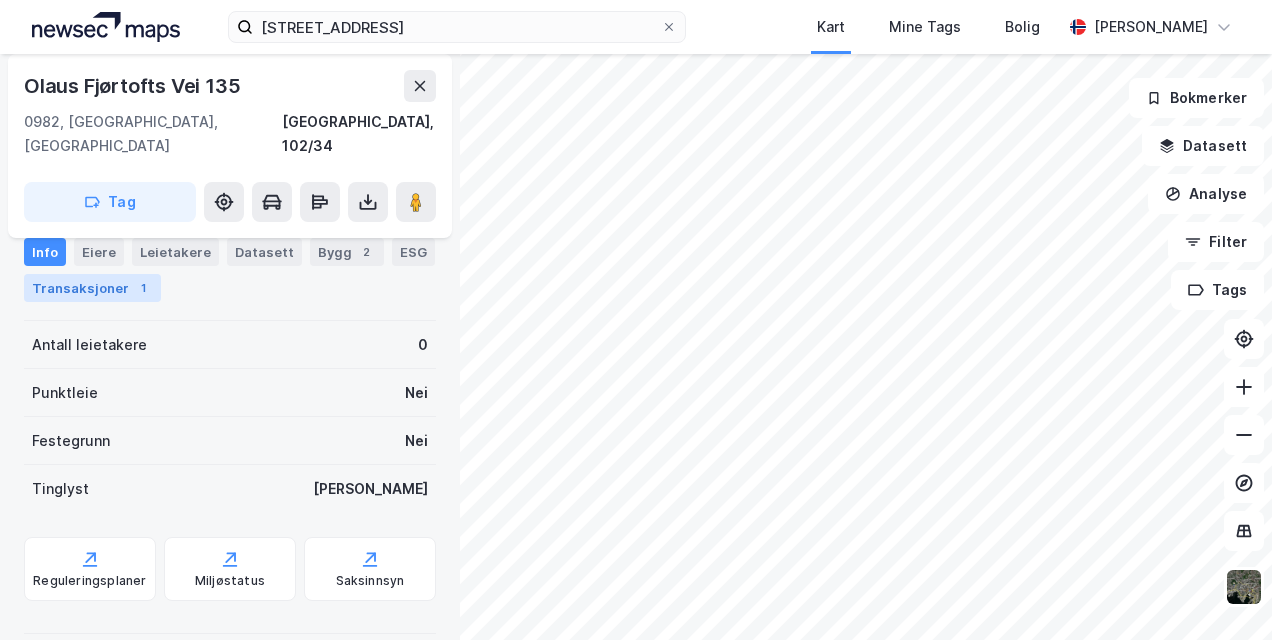 click on "Transaksjoner 1" at bounding box center (92, 288) 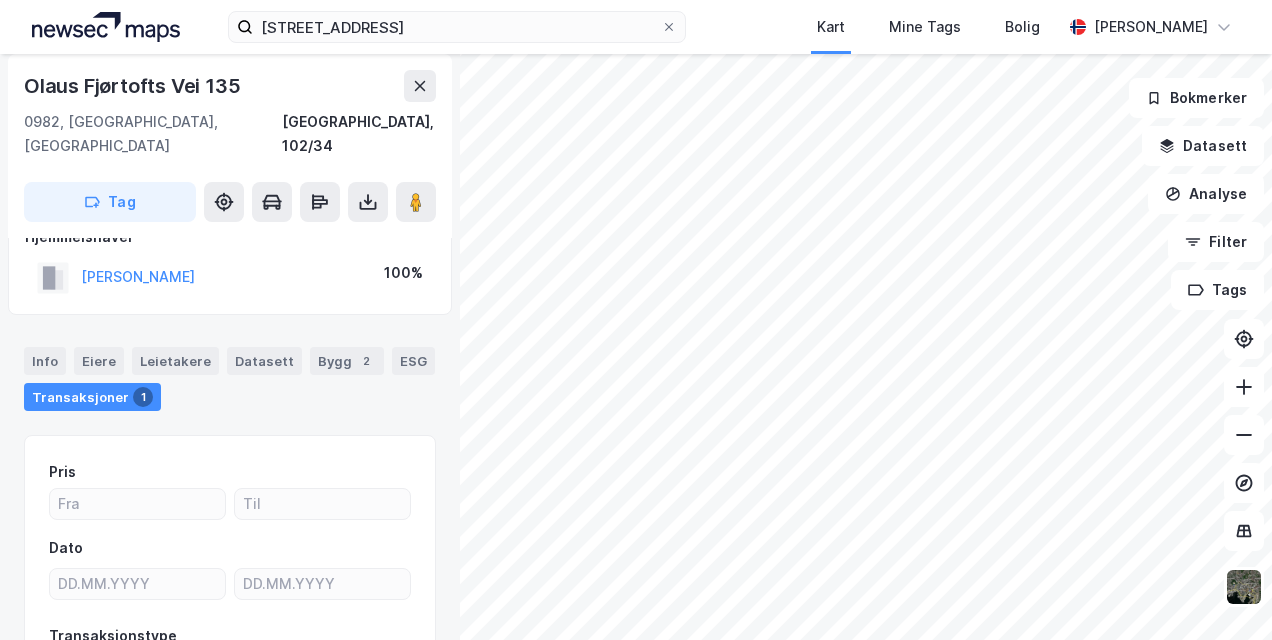 scroll, scrollTop: 0, scrollLeft: 0, axis: both 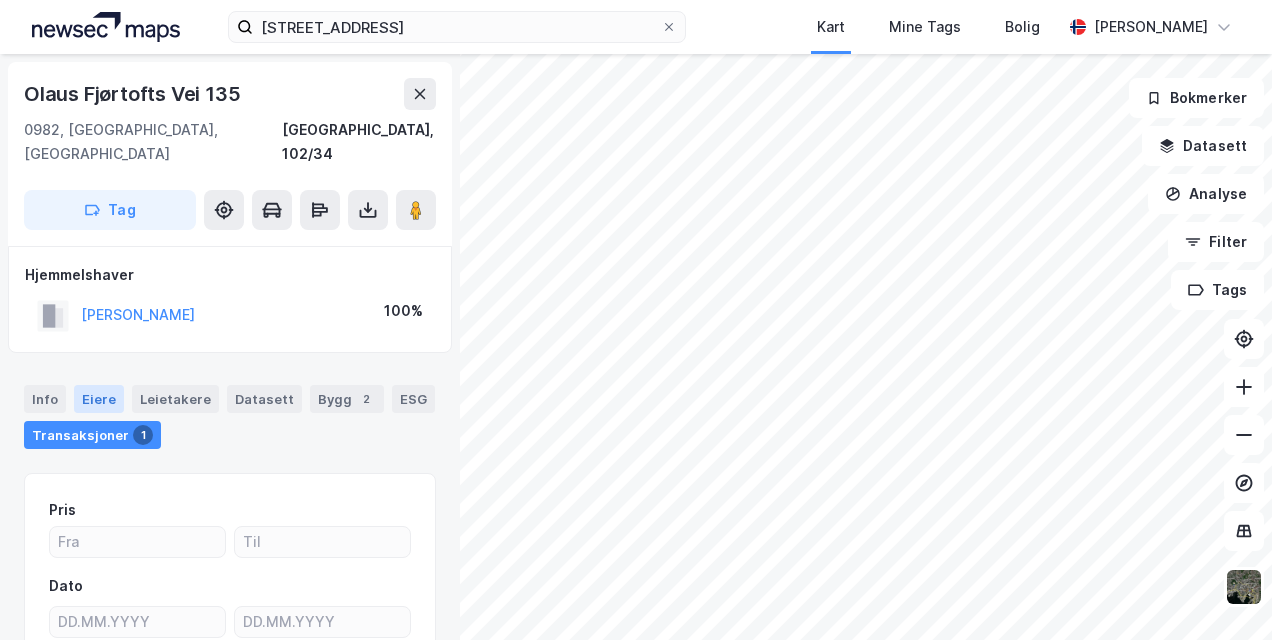 click on "Eiere" at bounding box center (99, 399) 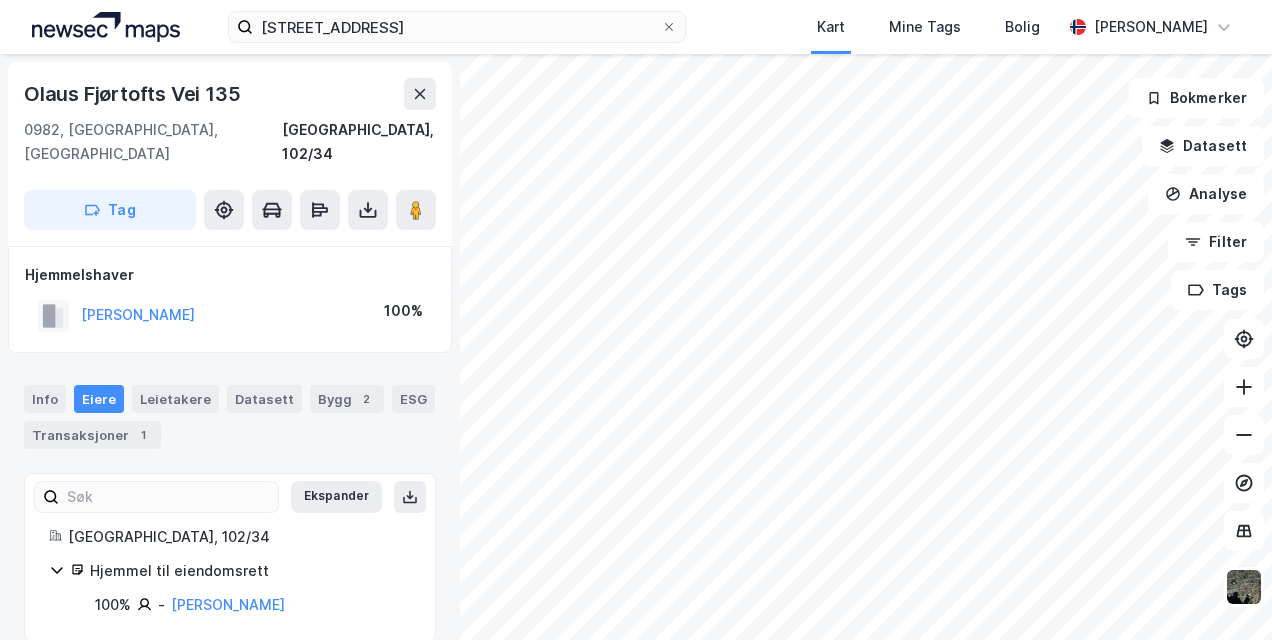 scroll, scrollTop: 1, scrollLeft: 0, axis: vertical 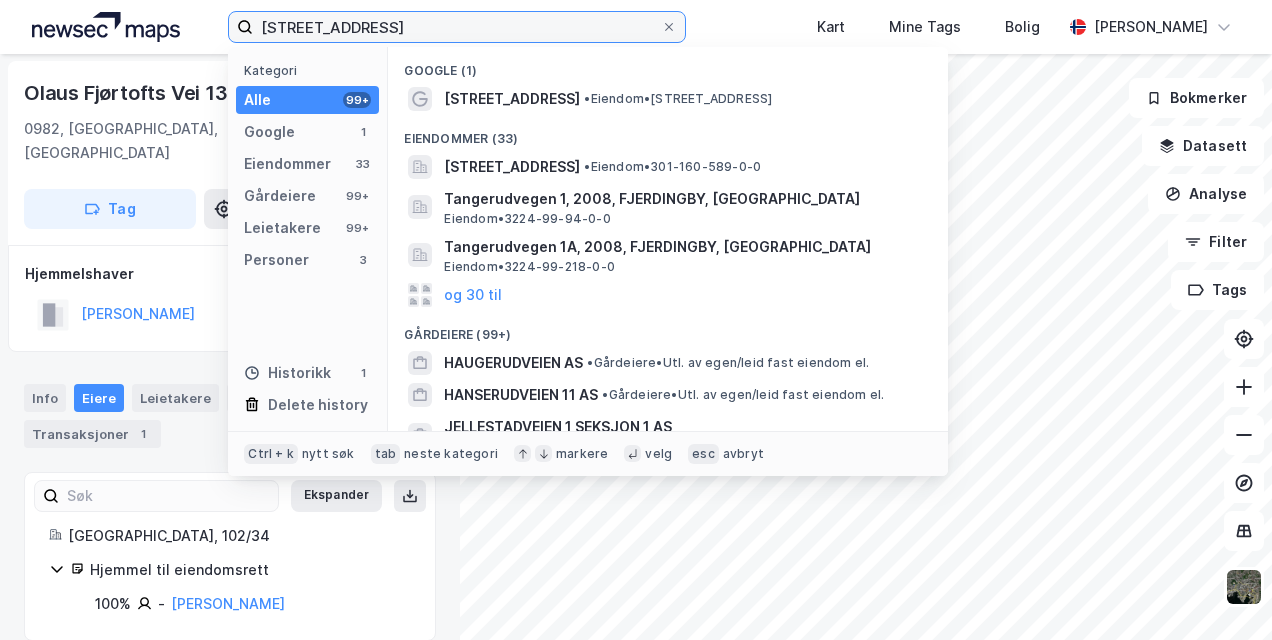 click on "[STREET_ADDRESS]" at bounding box center [456, 27] 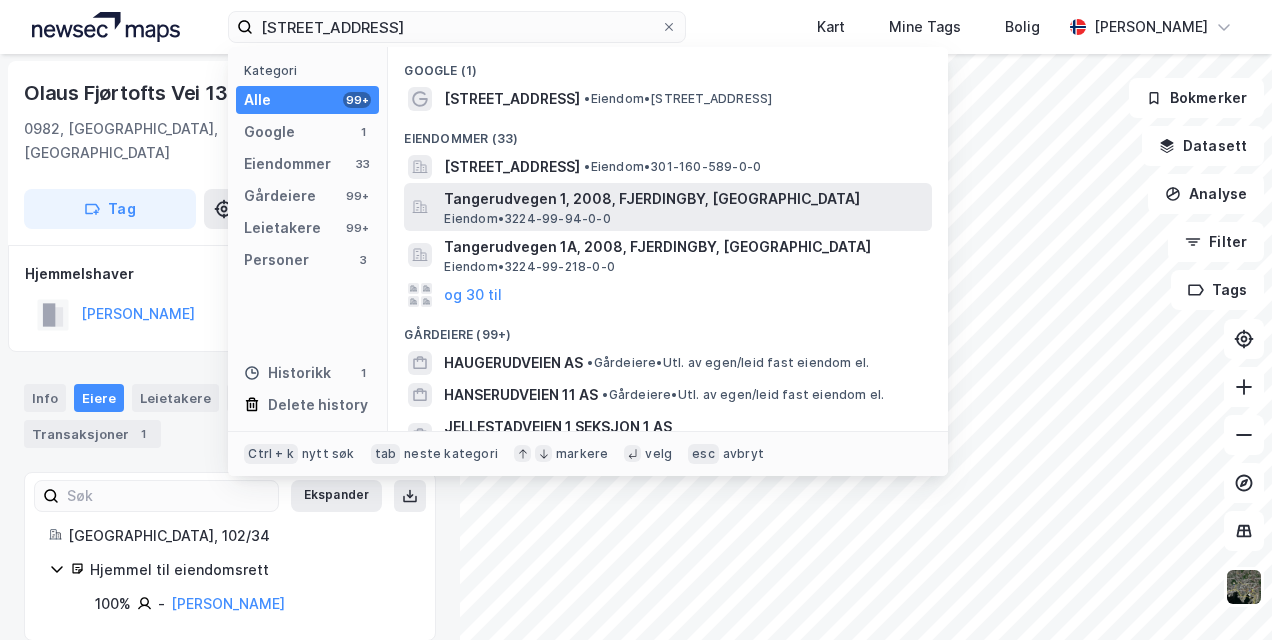 click on "Tangerudvegen 1, 2008, FJERDINGBY, [GEOGRAPHIC_DATA]" at bounding box center (684, 199) 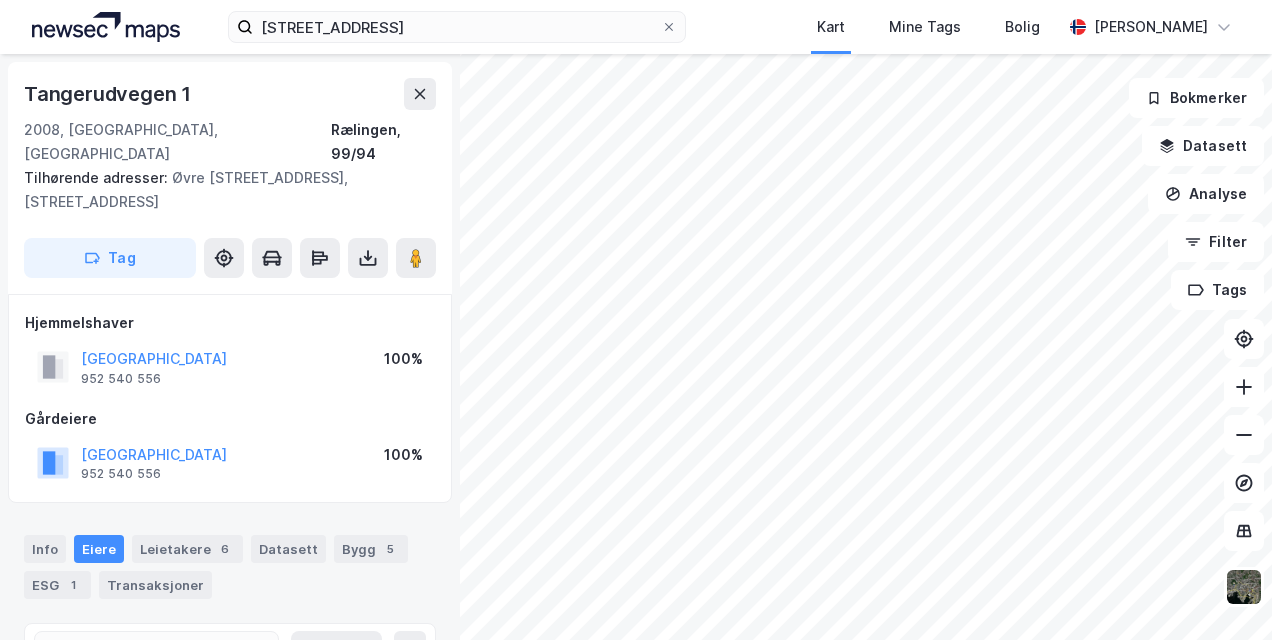 scroll, scrollTop: 1, scrollLeft: 0, axis: vertical 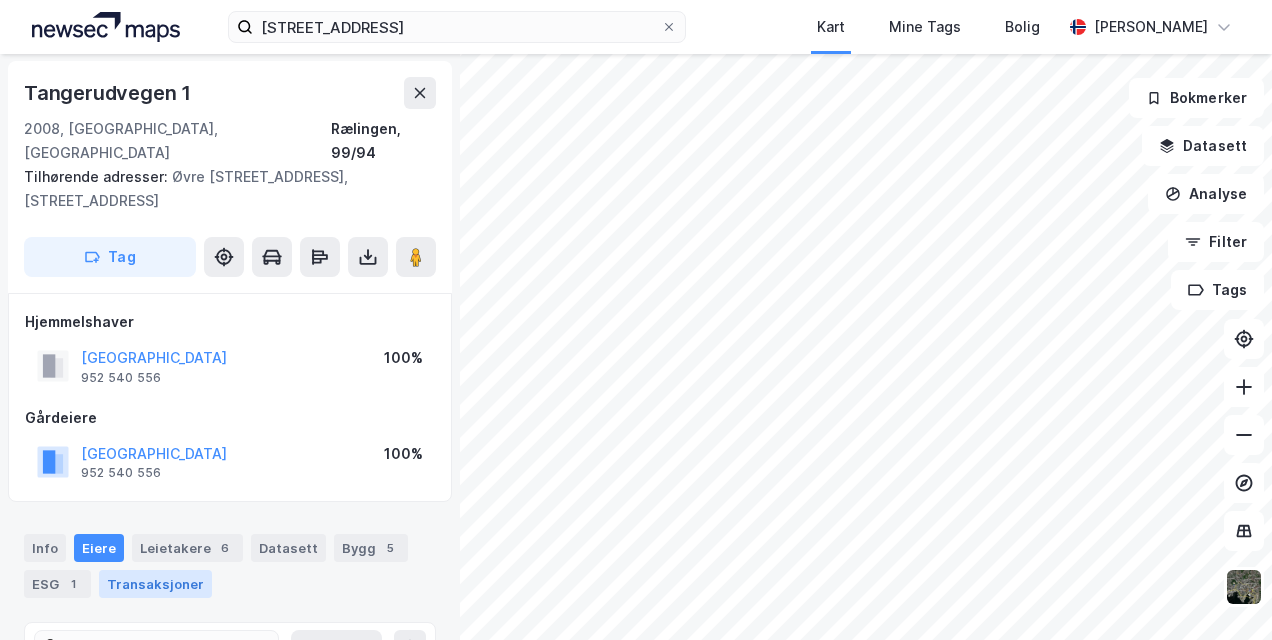 click on "Transaksjoner" at bounding box center [155, 584] 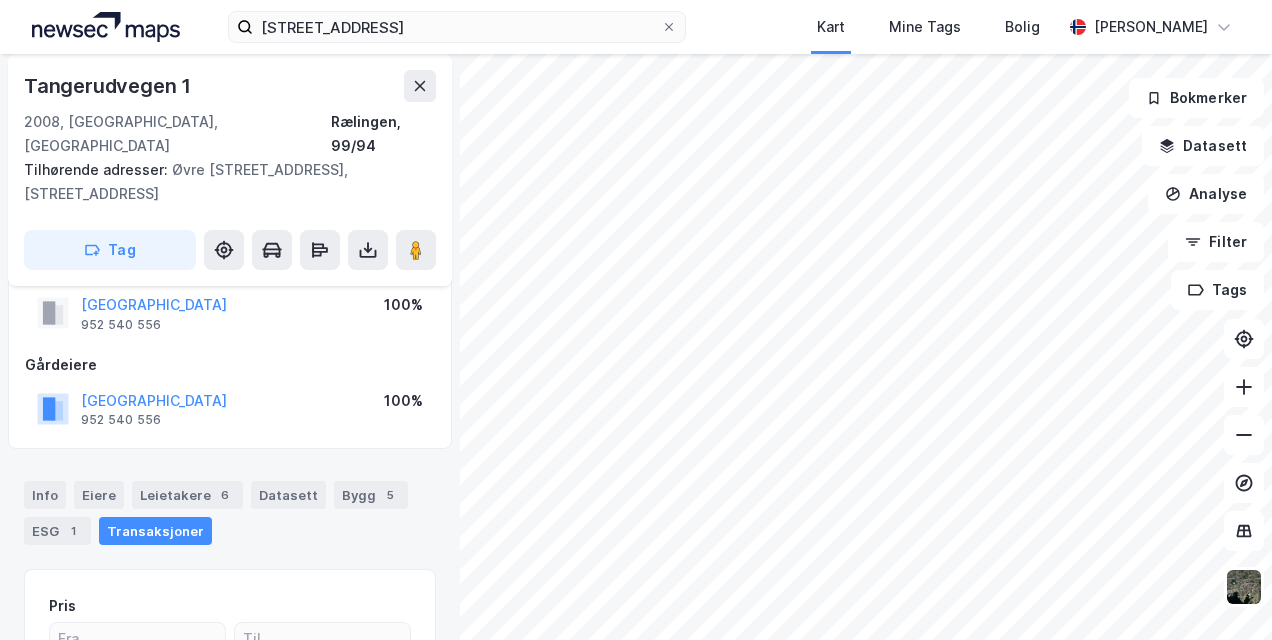 scroll, scrollTop: 54, scrollLeft: 0, axis: vertical 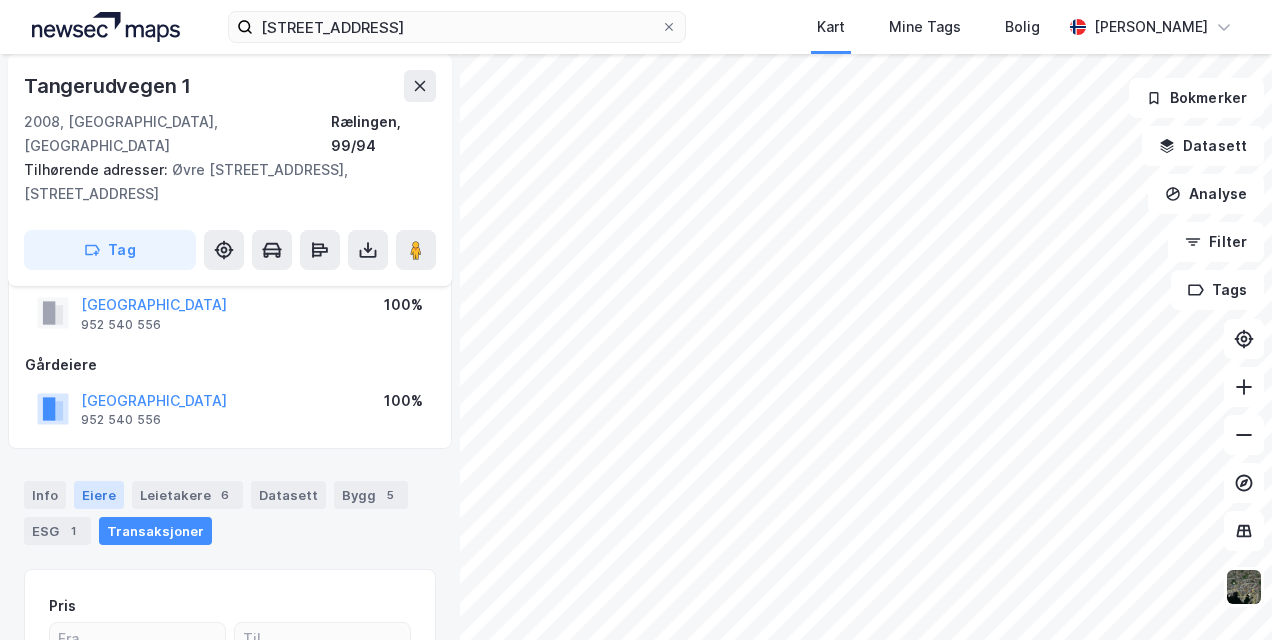 click on "Eiere" at bounding box center [99, 495] 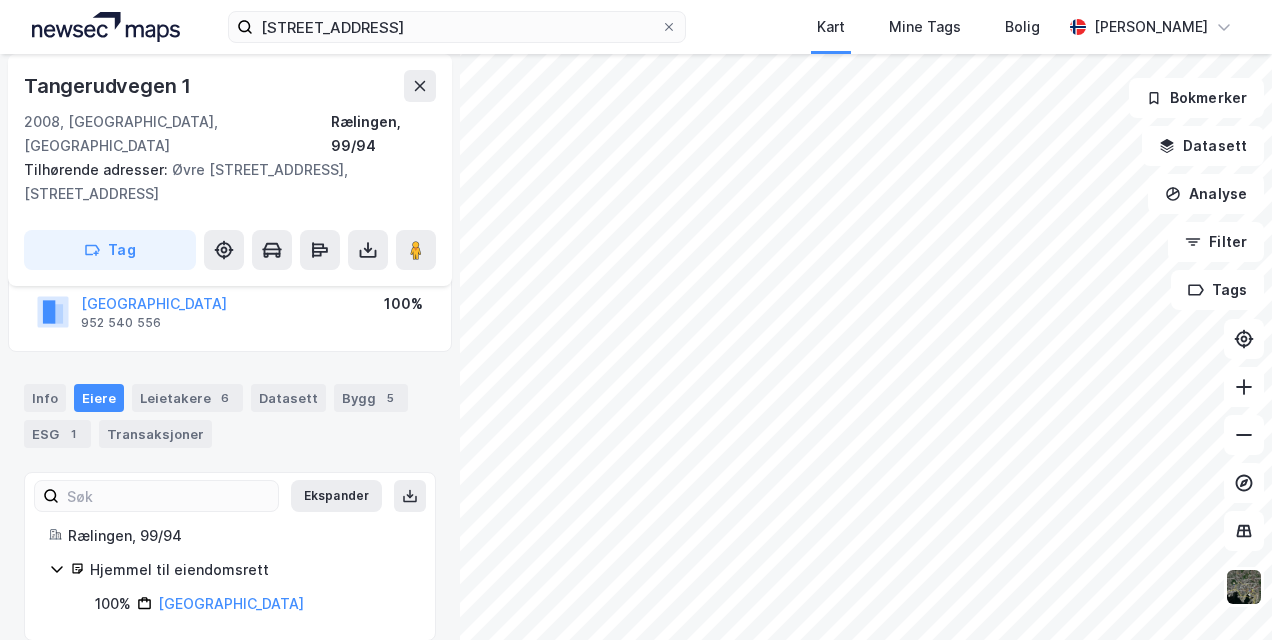 scroll, scrollTop: 0, scrollLeft: 0, axis: both 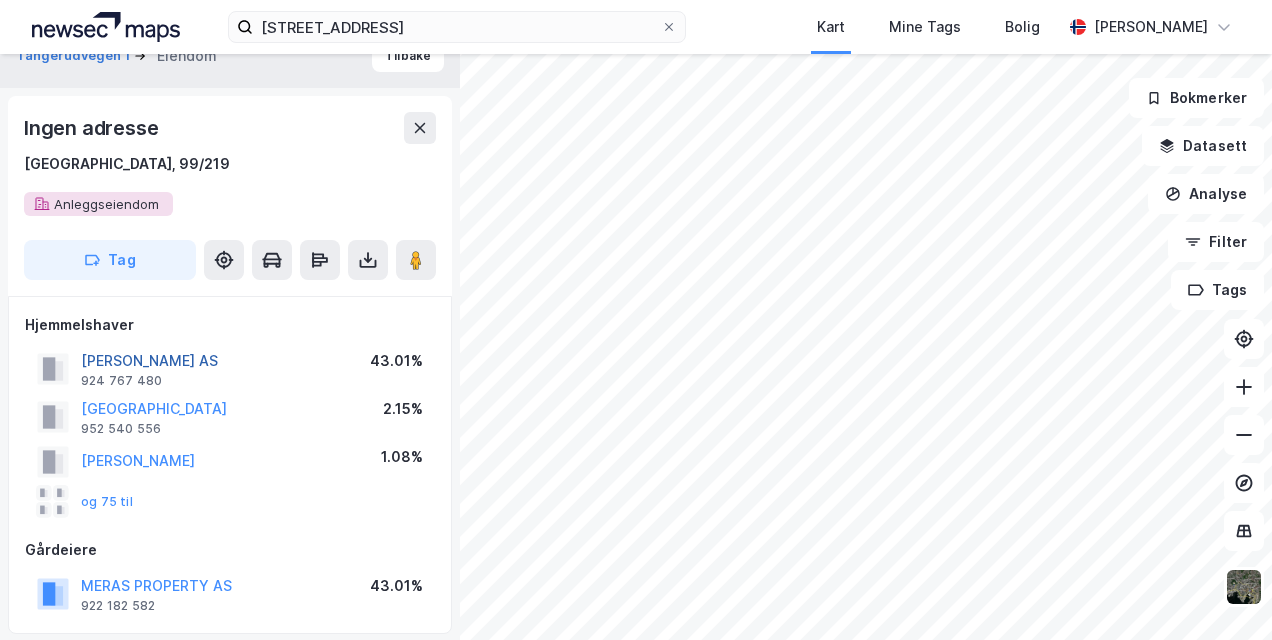 click on "[PERSON_NAME] AS" at bounding box center [0, 0] 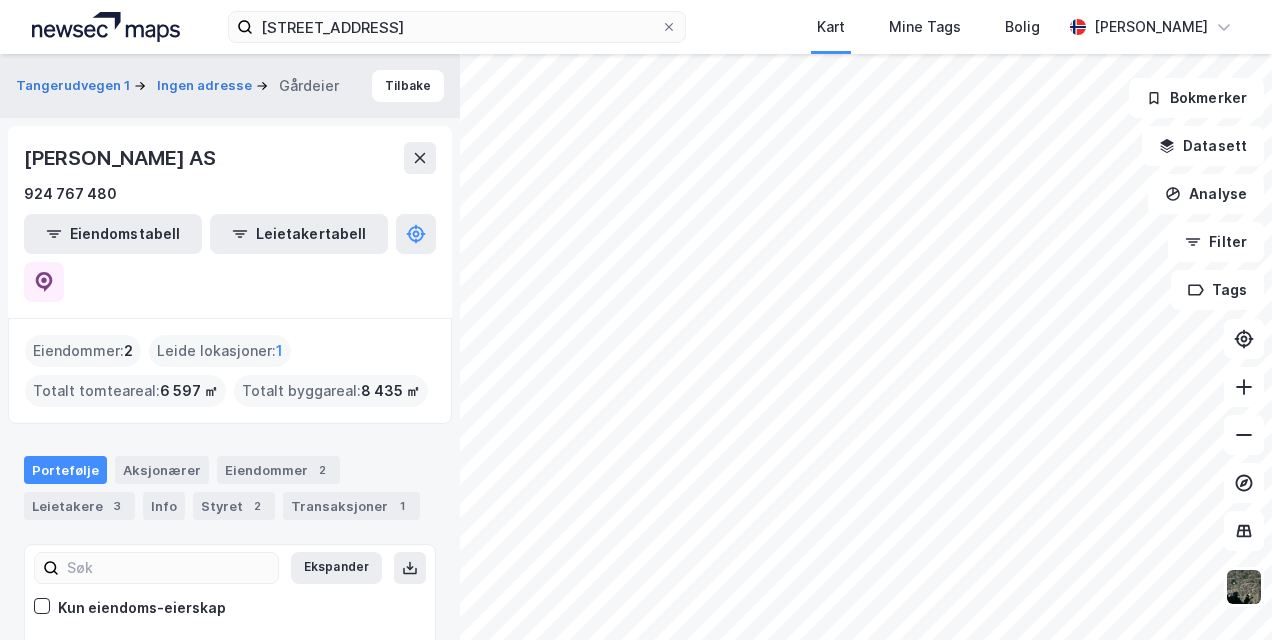 drag, startPoint x: 142, startPoint y: 355, endPoint x: 145, endPoint y: 379, distance: 24.186773 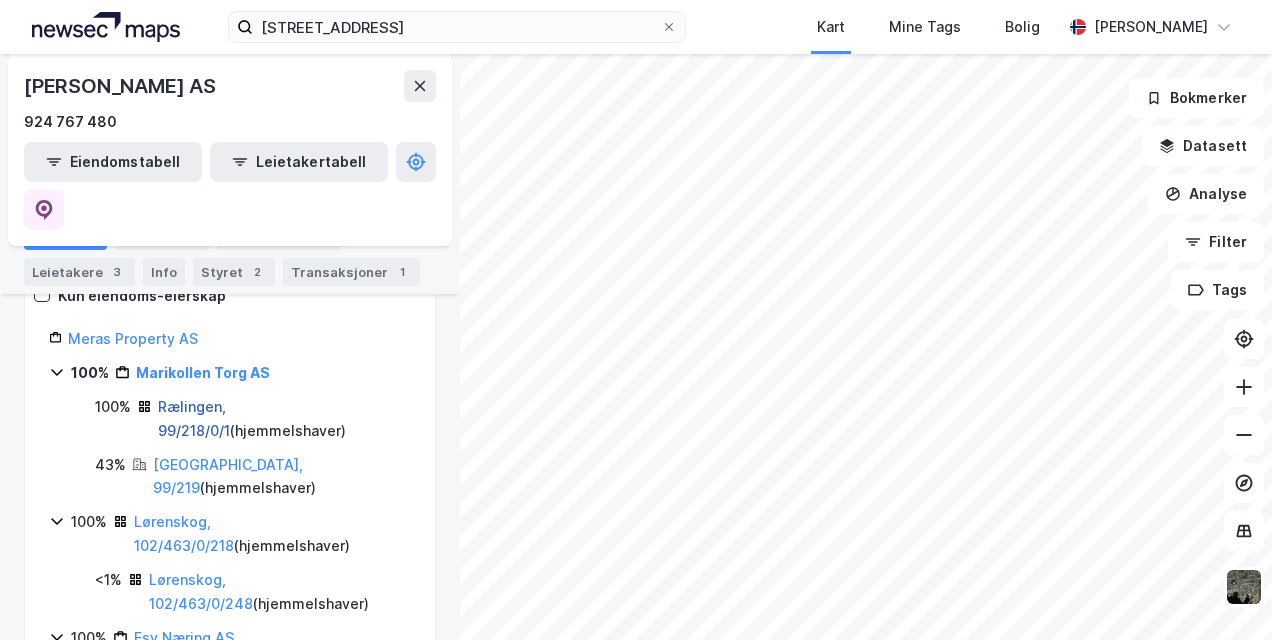 scroll, scrollTop: 308, scrollLeft: 0, axis: vertical 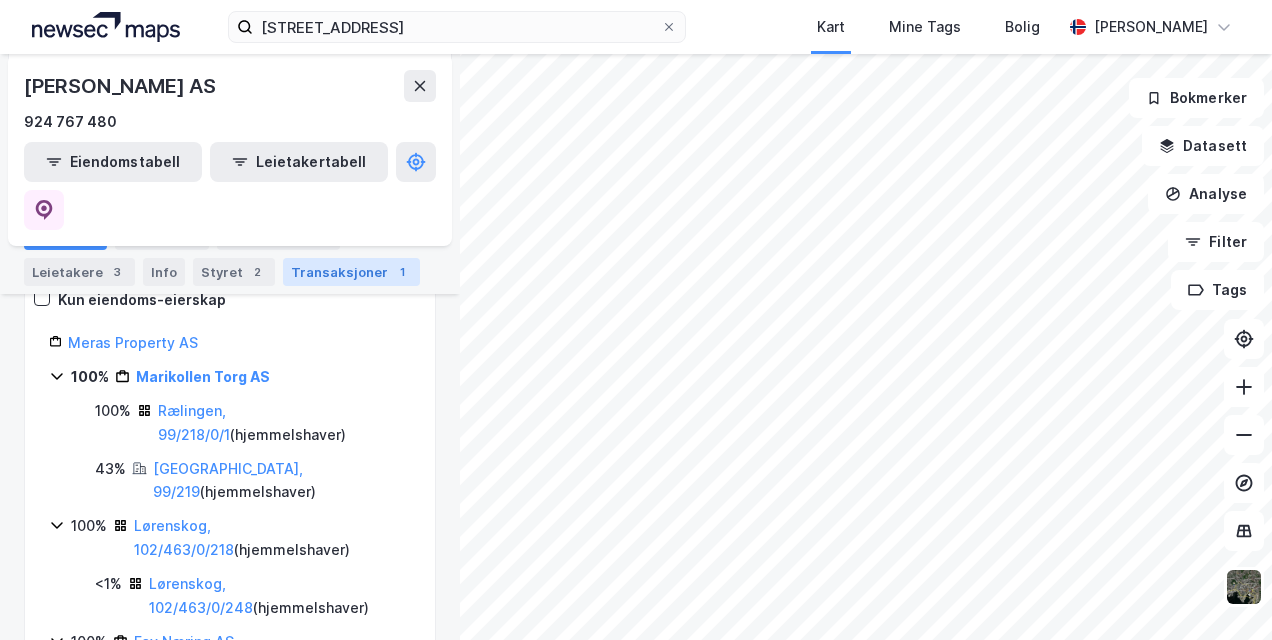 click on "Transaksjoner 1" at bounding box center [351, 272] 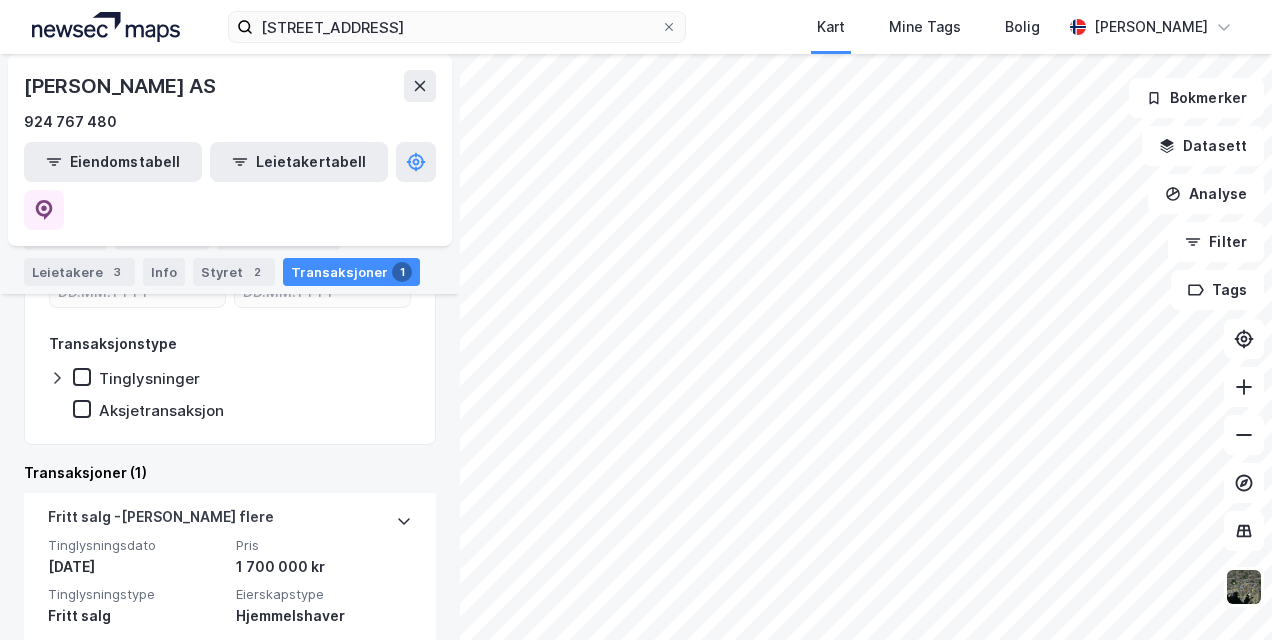 scroll, scrollTop: 449, scrollLeft: 0, axis: vertical 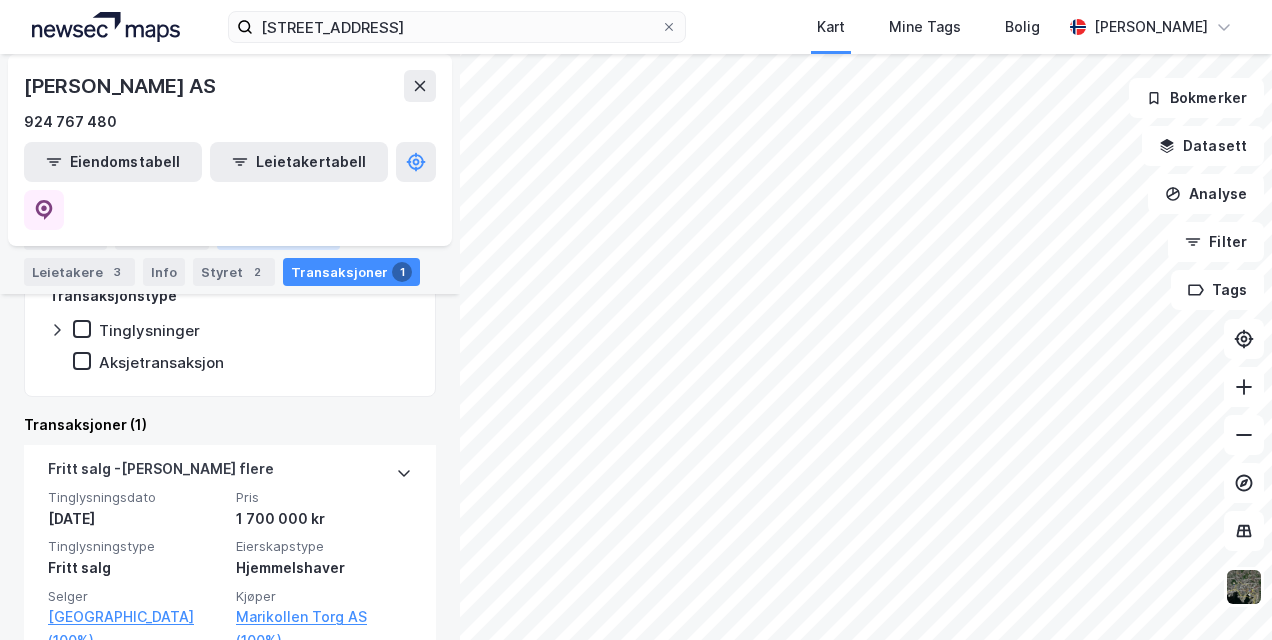 click on "Eiendommer 2" at bounding box center (278, 236) 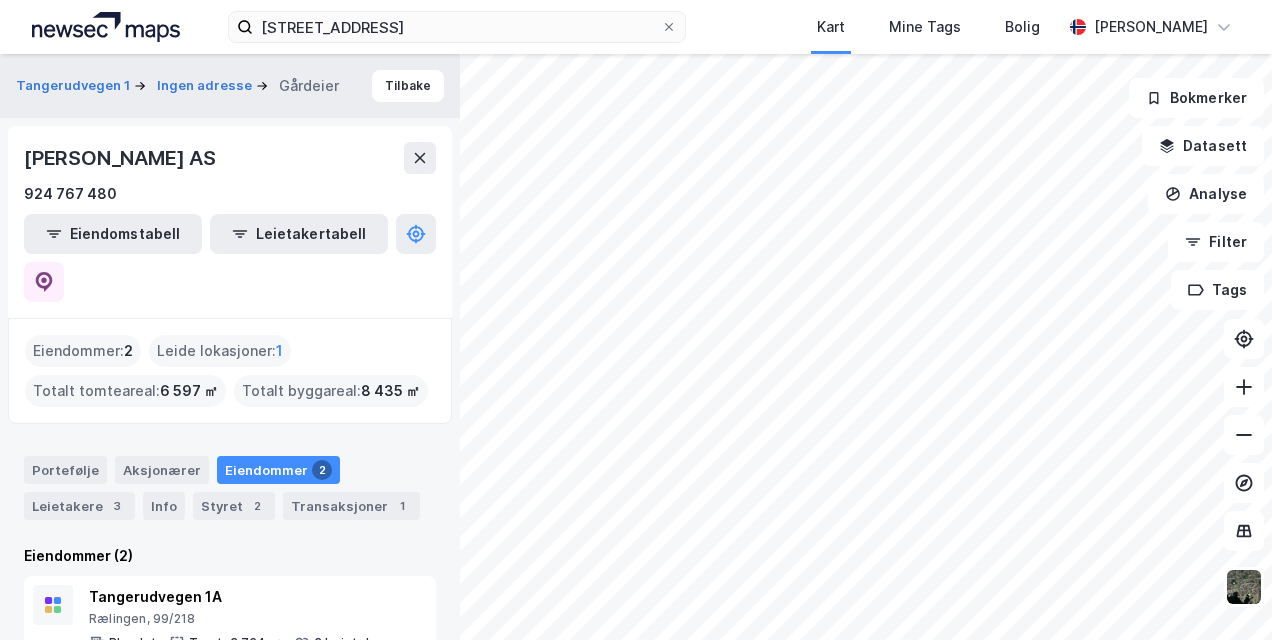scroll, scrollTop: 77, scrollLeft: 0, axis: vertical 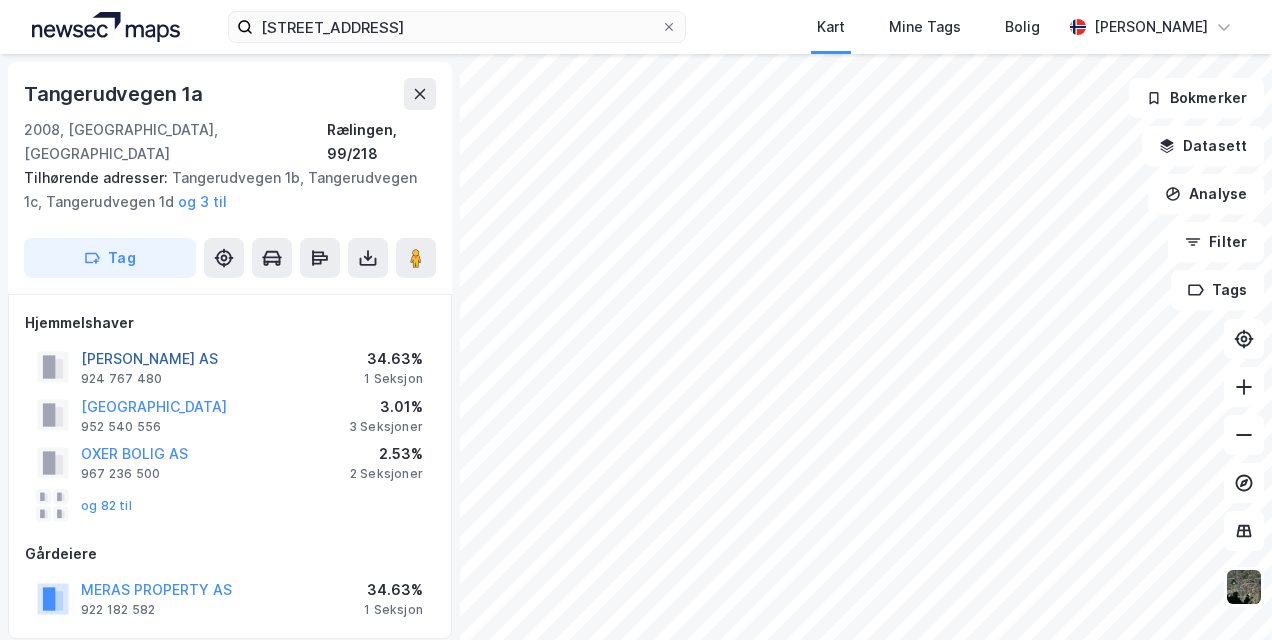 click on "[PERSON_NAME] AS" at bounding box center [0, 0] 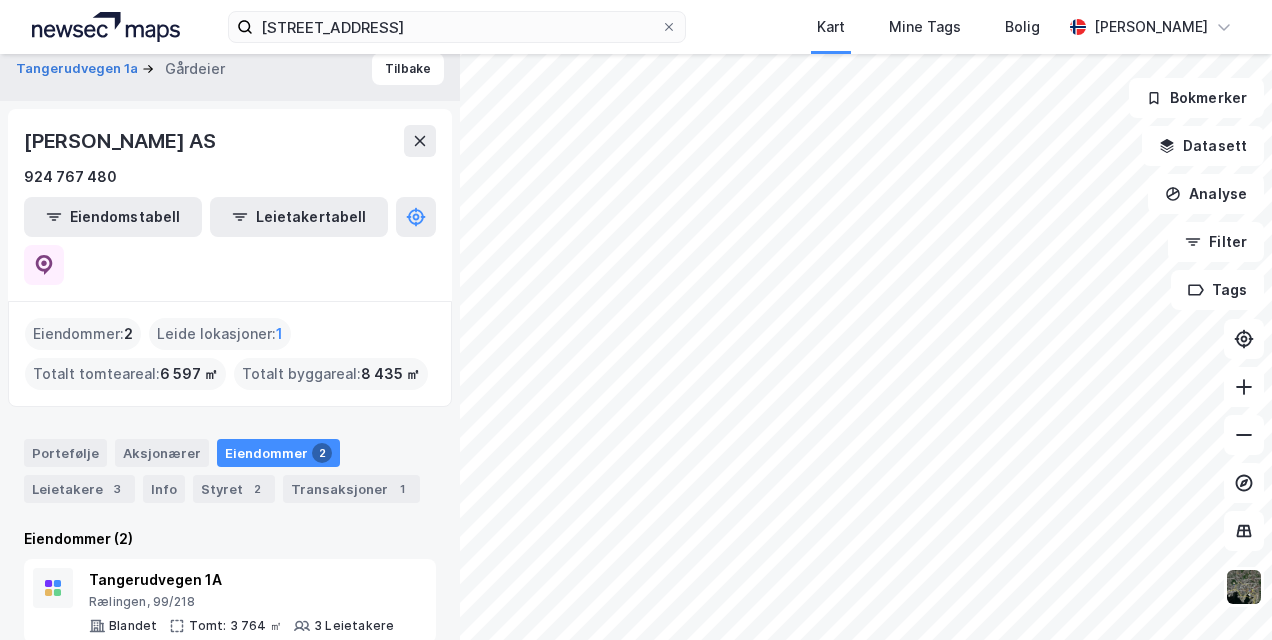 scroll, scrollTop: 18, scrollLeft: 0, axis: vertical 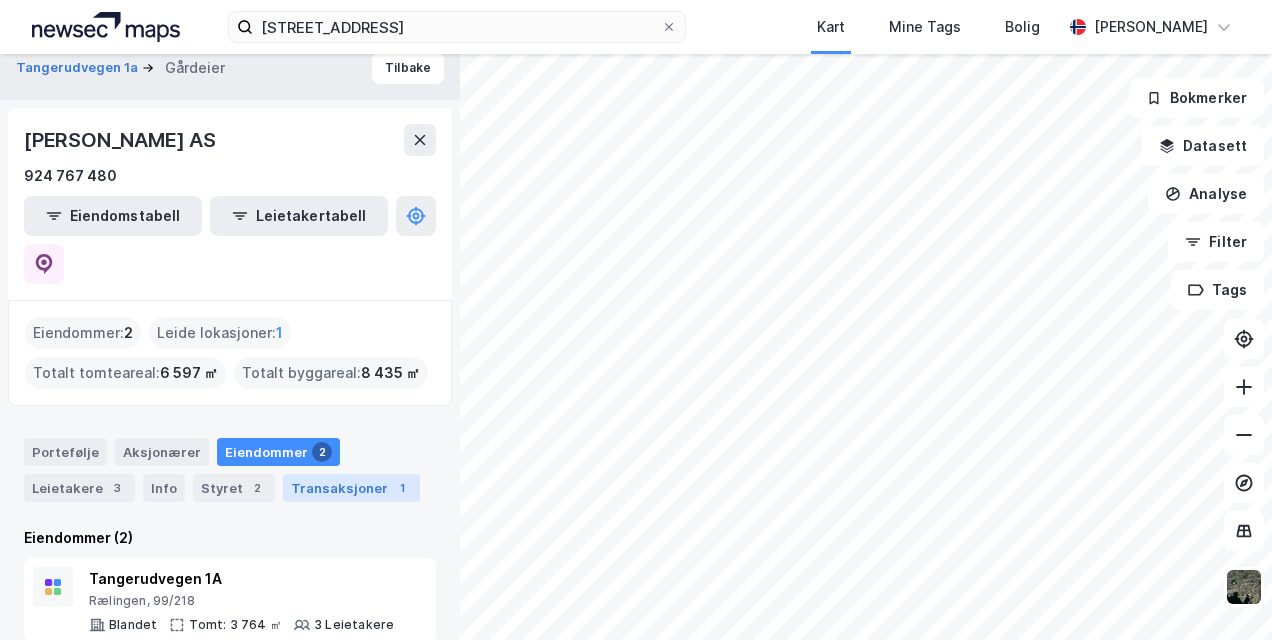 click on "Transaksjoner 1" at bounding box center [351, 488] 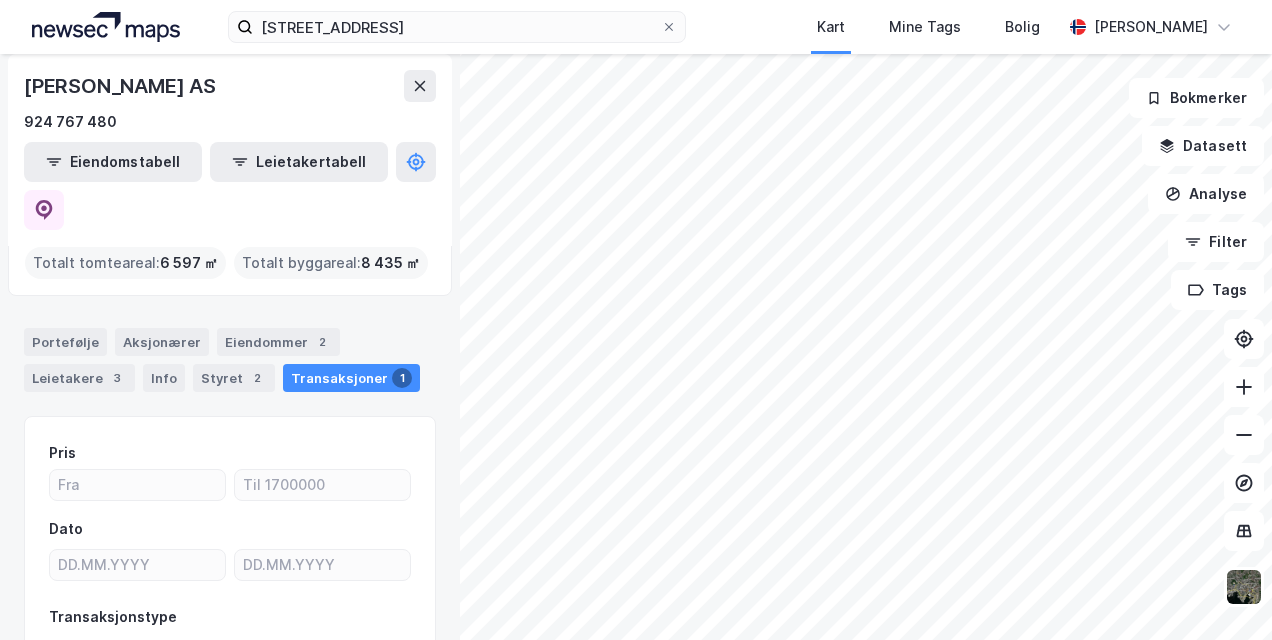 scroll, scrollTop: 0, scrollLeft: 0, axis: both 